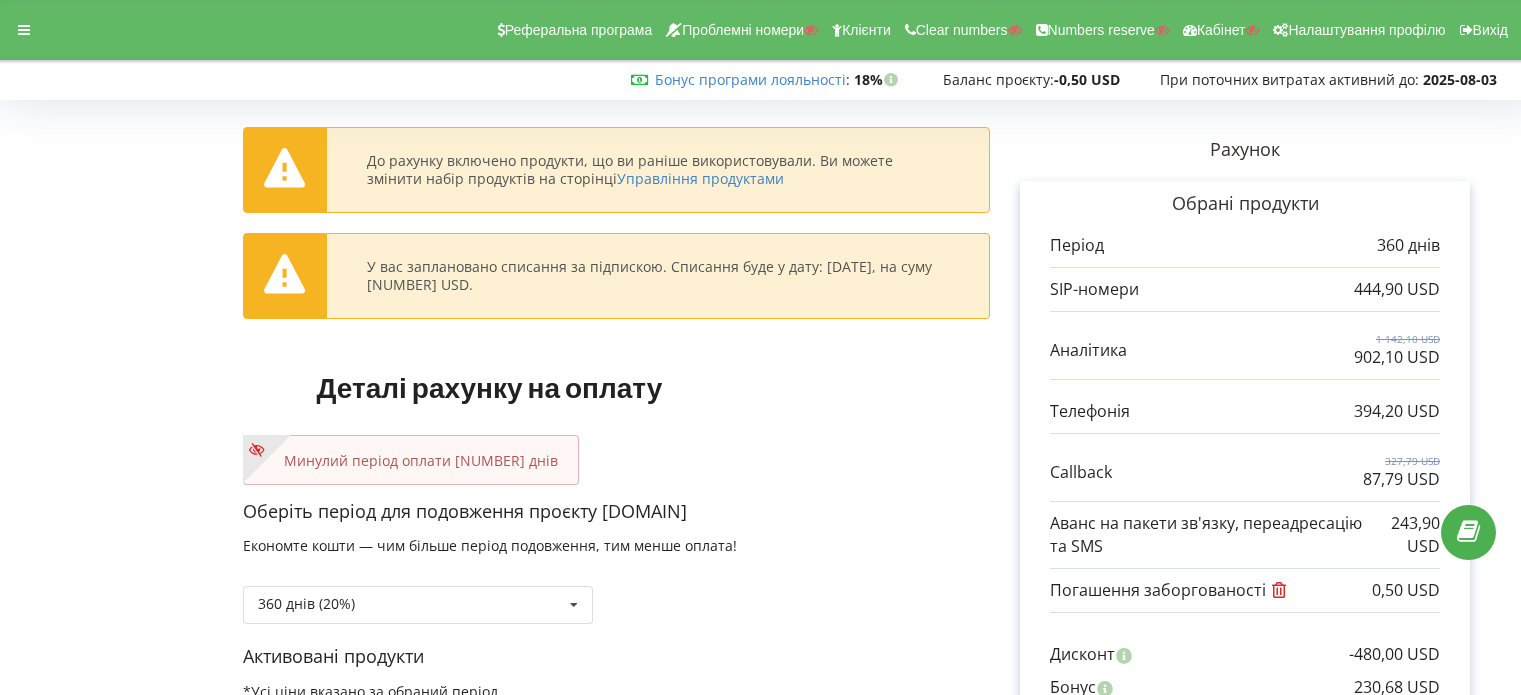 scroll, scrollTop: 0, scrollLeft: 0, axis: both 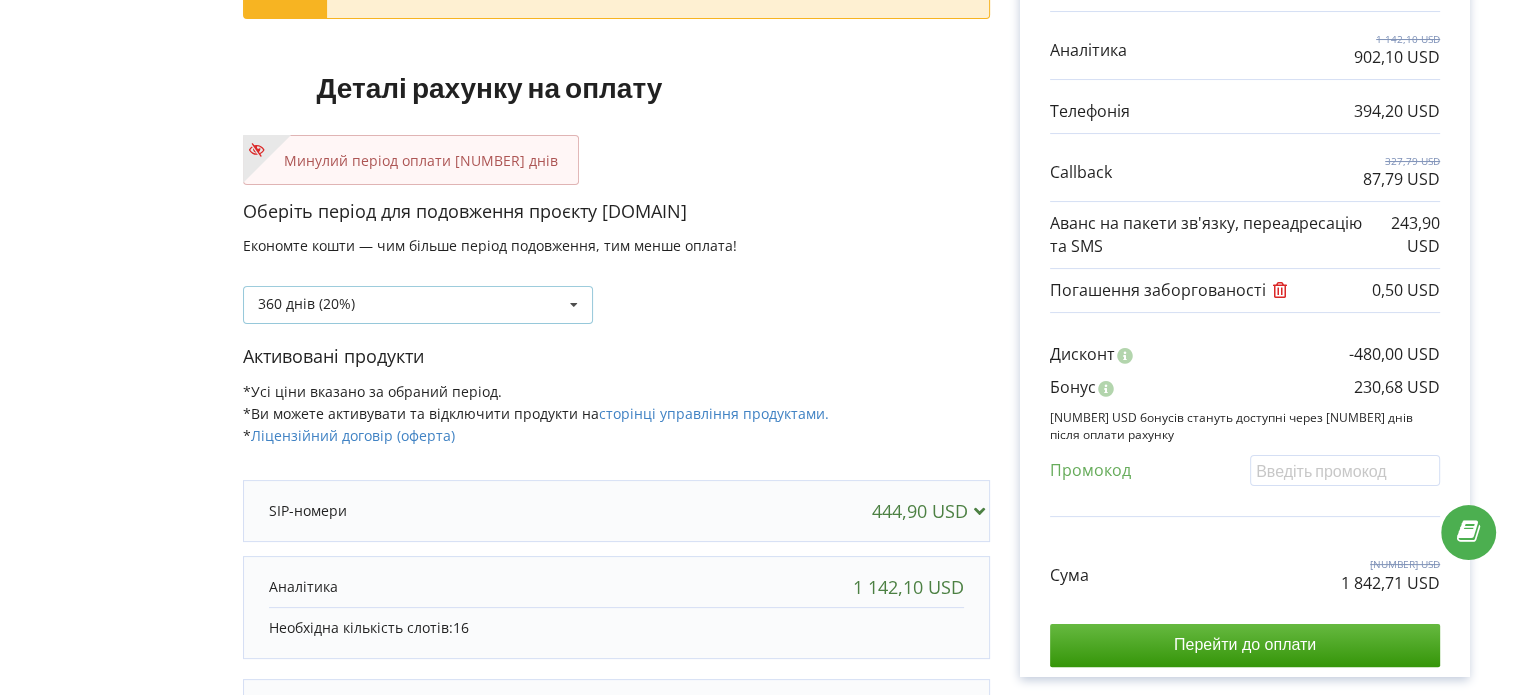 click on "[NUMBER] днів
([NUMBER]%)
Поповнити баланс без подовження" at bounding box center (418, 305) 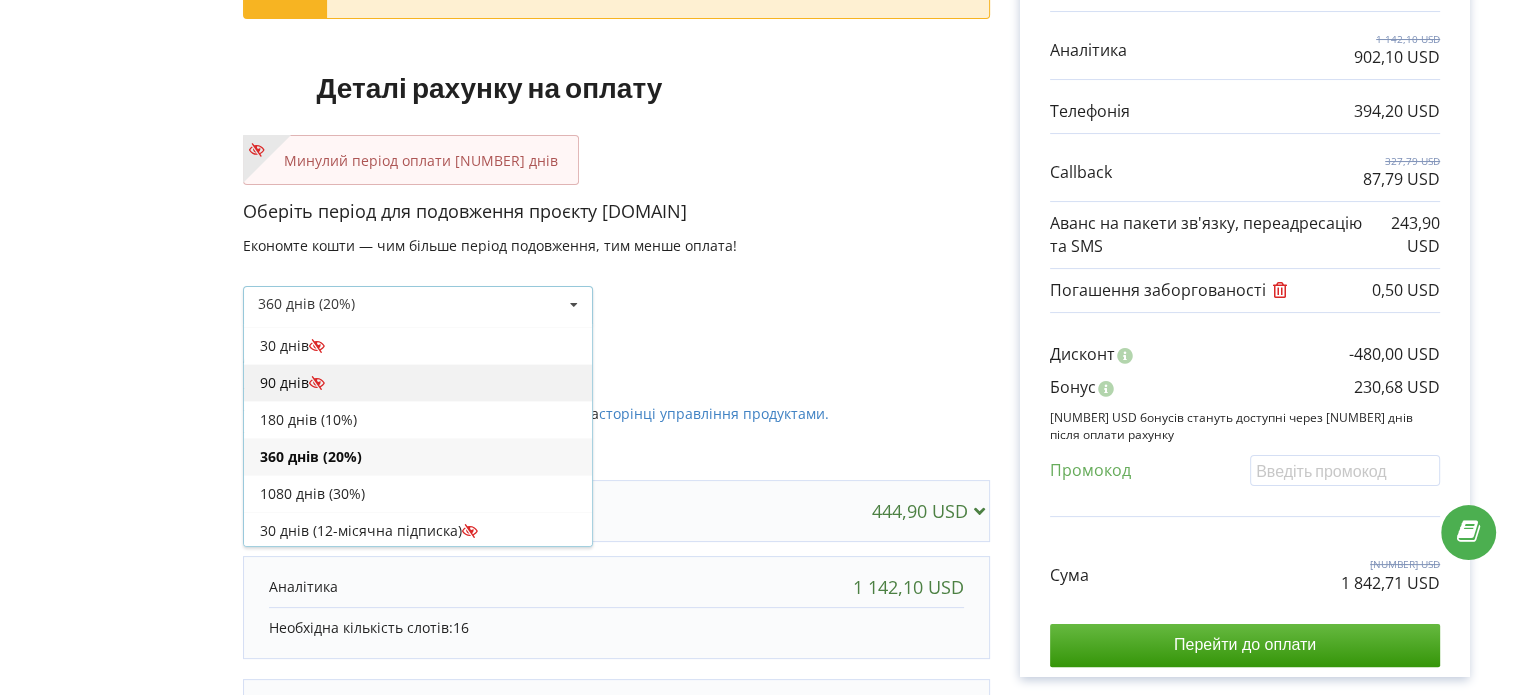 click on "90 днів" at bounding box center [418, 382] 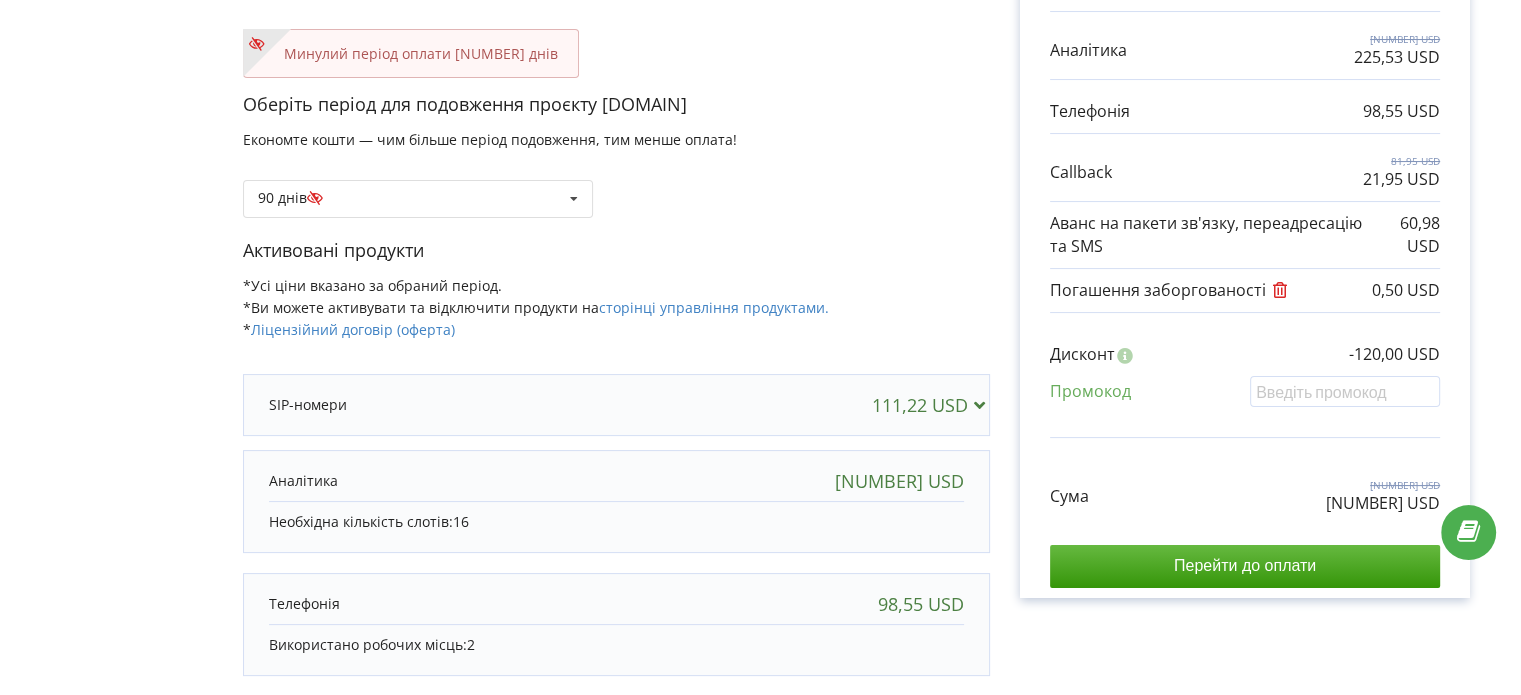 scroll, scrollTop: 247, scrollLeft: 0, axis: vertical 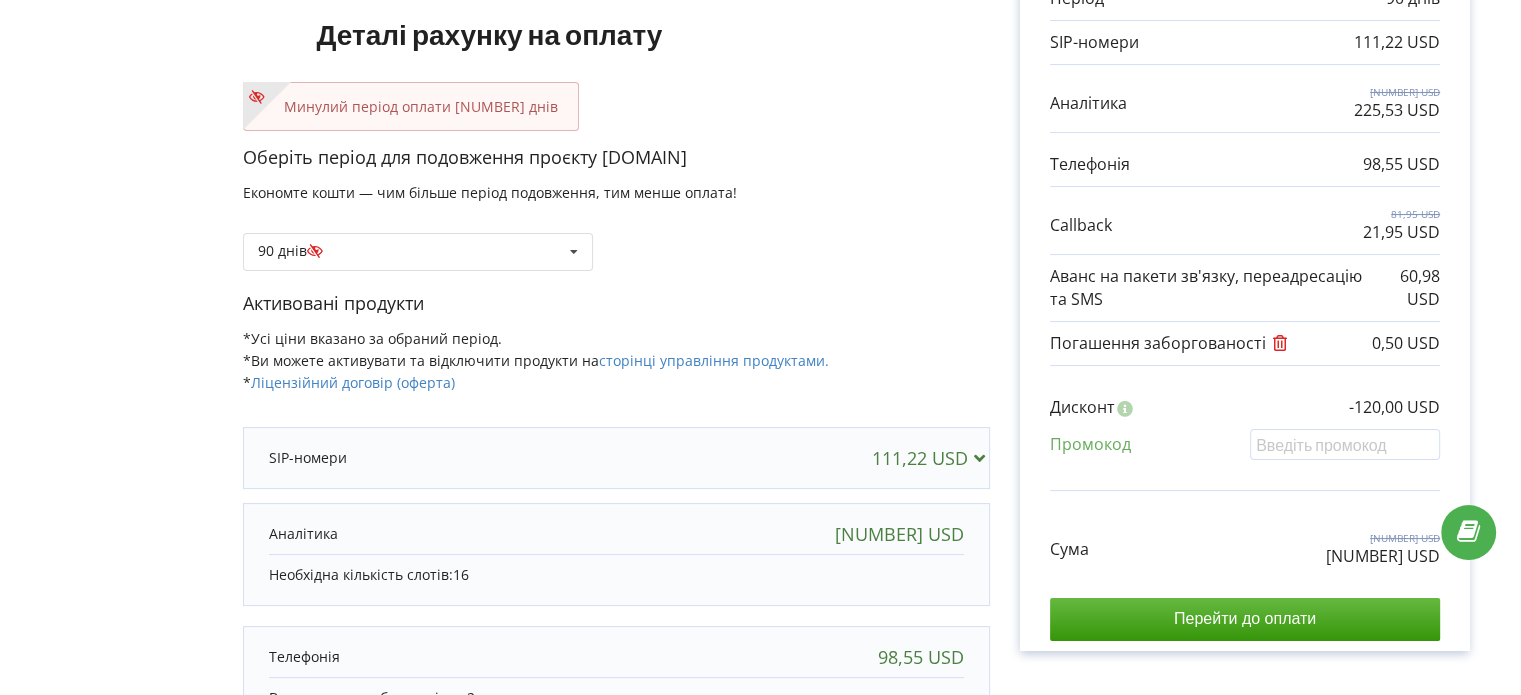 click on "У вас заплановано списання за підпискою. Списання буде у дату: [DATE], на суму [NUMBER] USD.
Деталі рахунку на оплату
Минулий період оплати [NUMBER] днів
[NUMBER]" at bounding box center [760, 480] 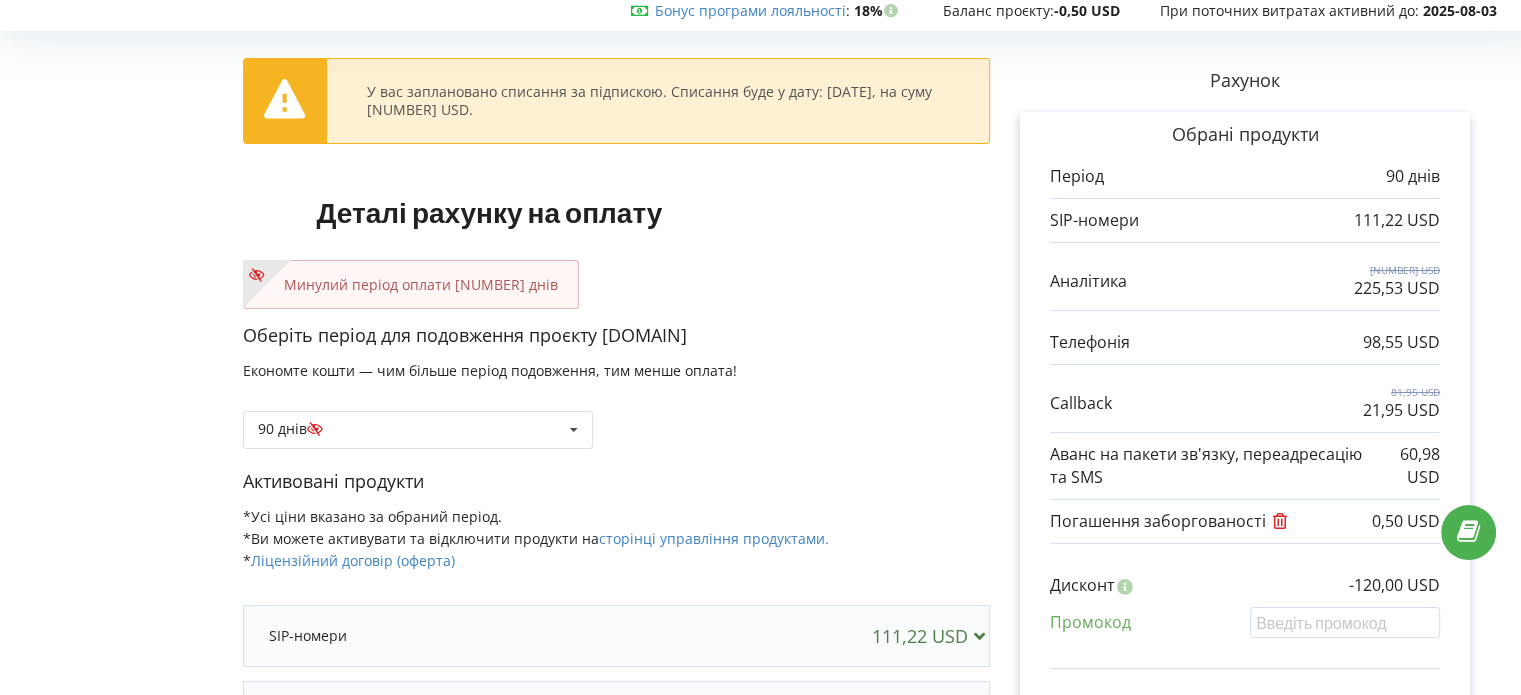 scroll, scrollTop: 47, scrollLeft: 0, axis: vertical 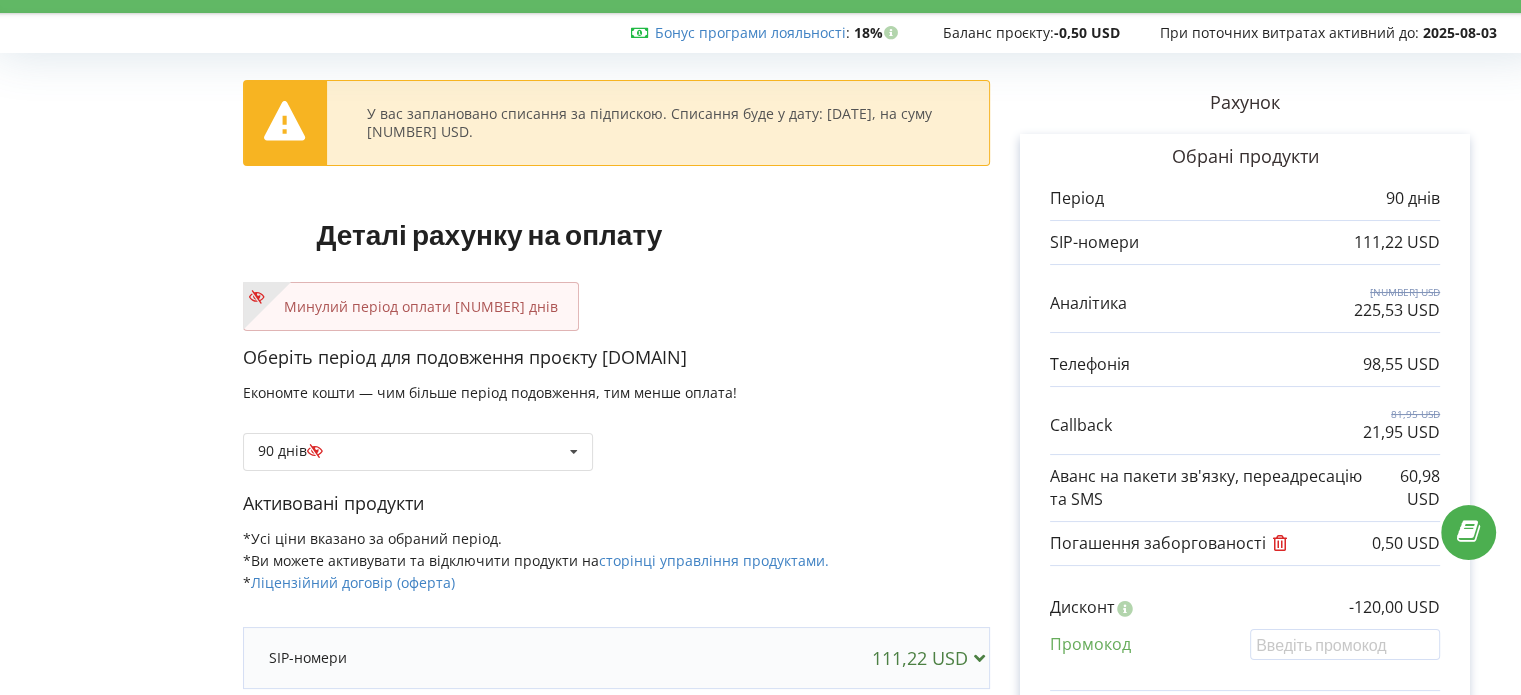 click on "У вас заплановано списання за підпискою. Списання буде у дату: 02-08-2025, на суму 1 067,41 USD.
Деталі рахунку на оплату
Минулий період оплати 180 днів
16" at bounding box center (760, 680) 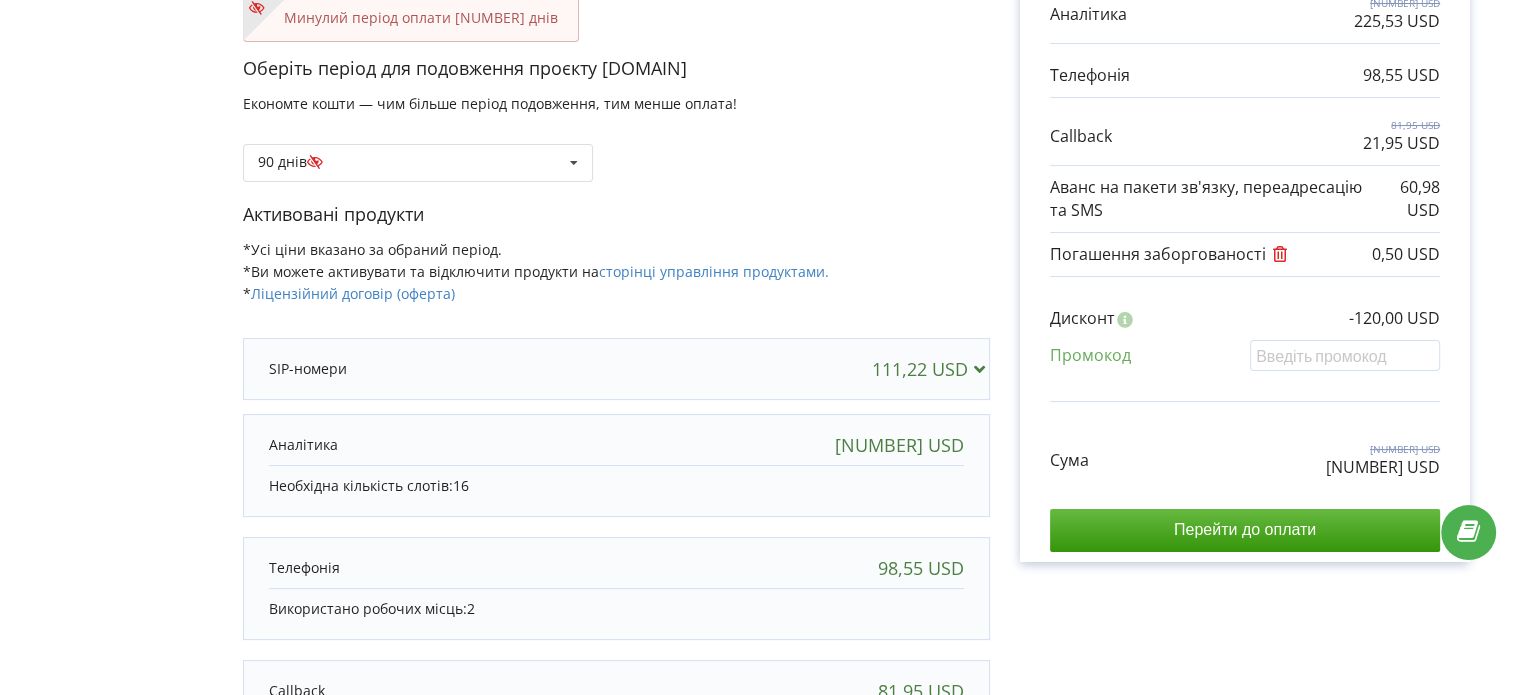 scroll, scrollTop: 347, scrollLeft: 0, axis: vertical 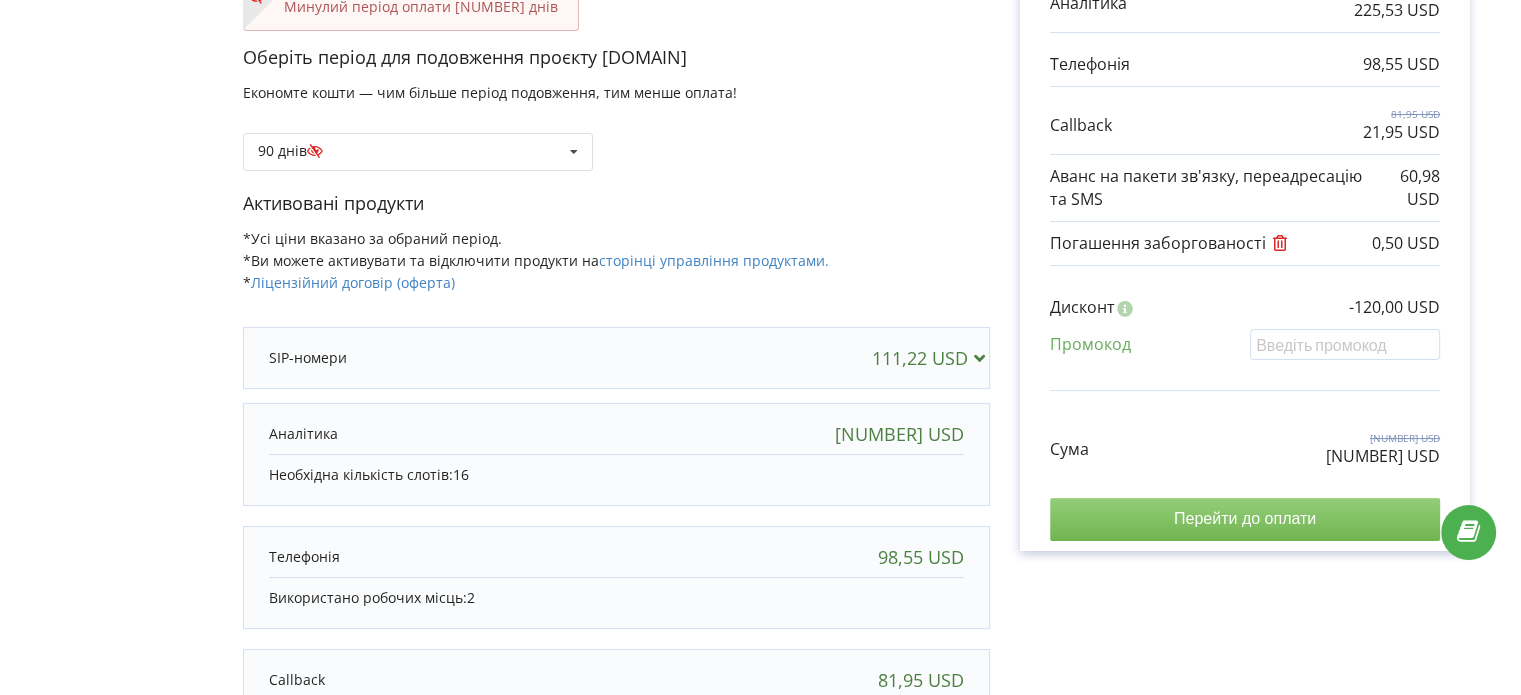 click on "Перейти до оплати" at bounding box center (1245, 519) 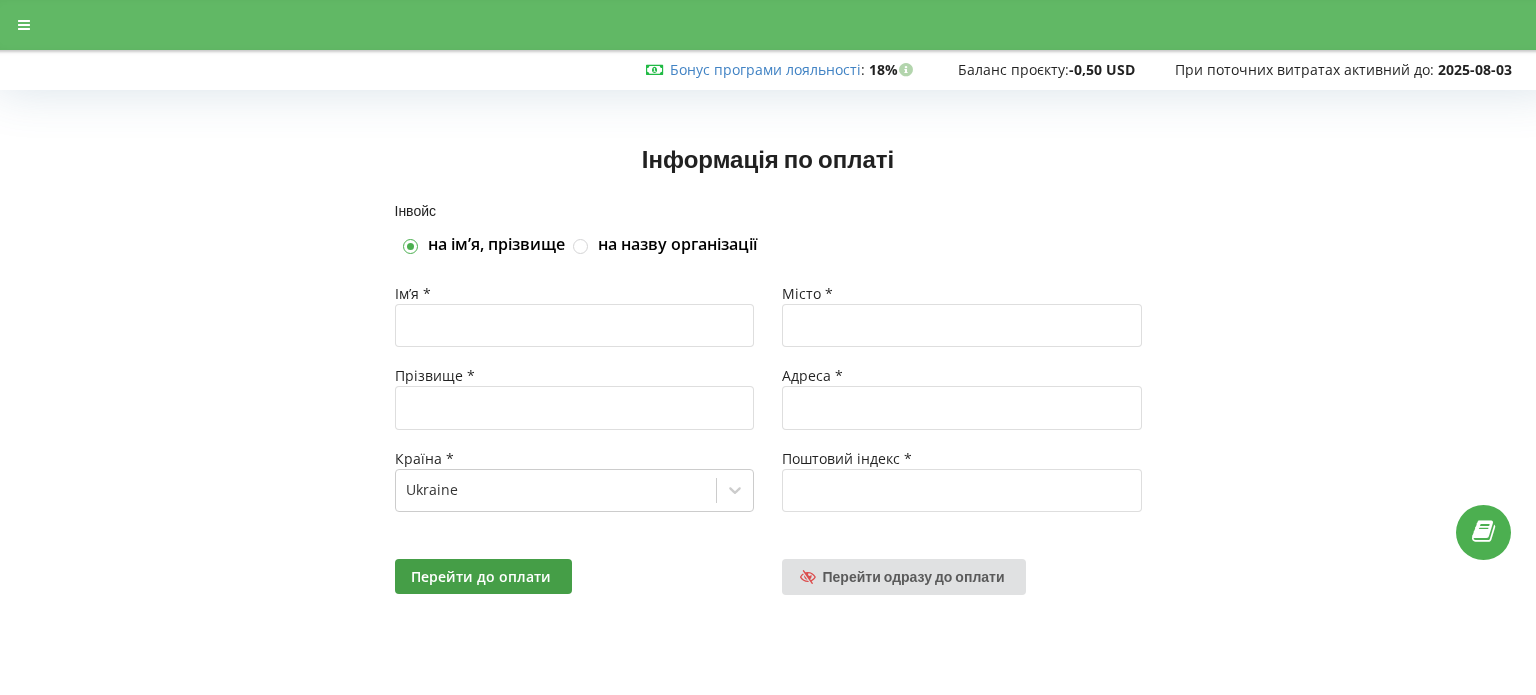 scroll, scrollTop: 0, scrollLeft: 0, axis: both 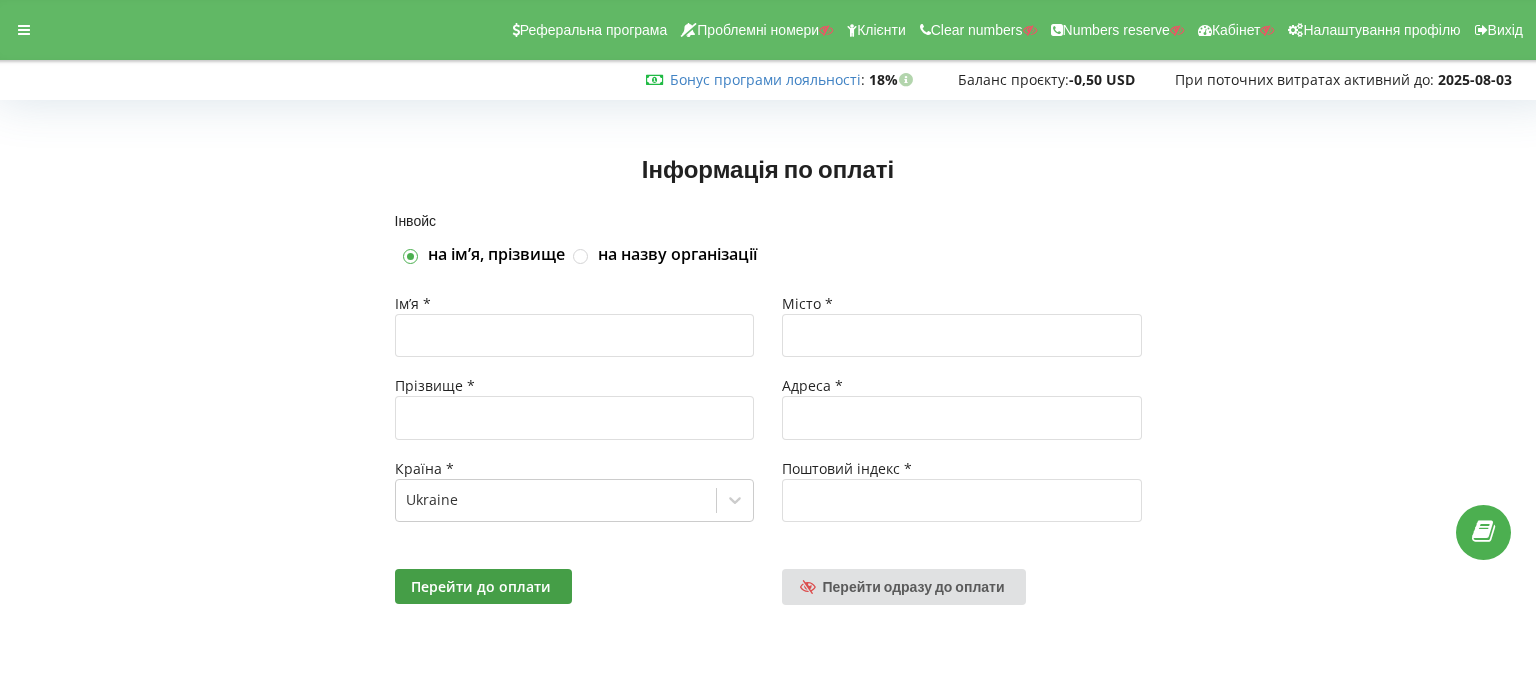 click on "Інформація по оплаті" at bounding box center [768, 160] 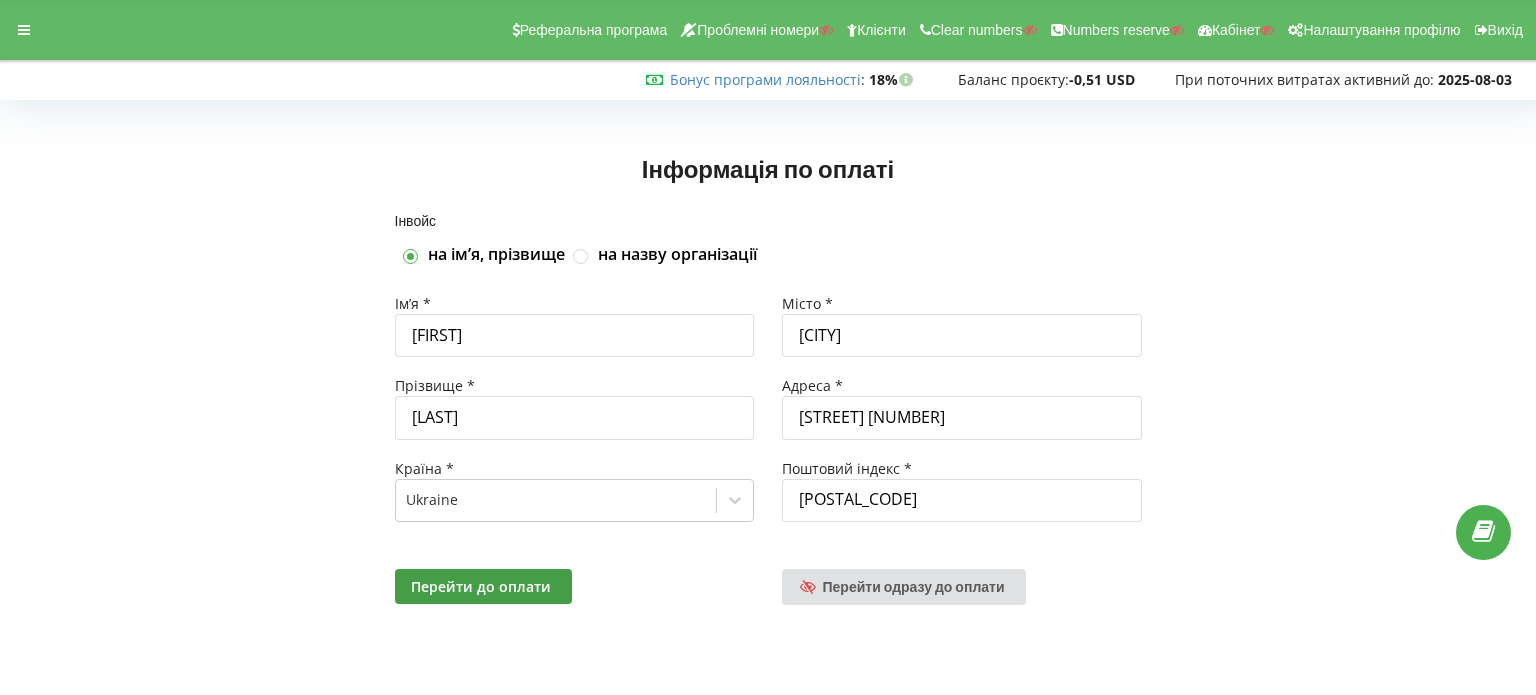 scroll, scrollTop: 0, scrollLeft: 0, axis: both 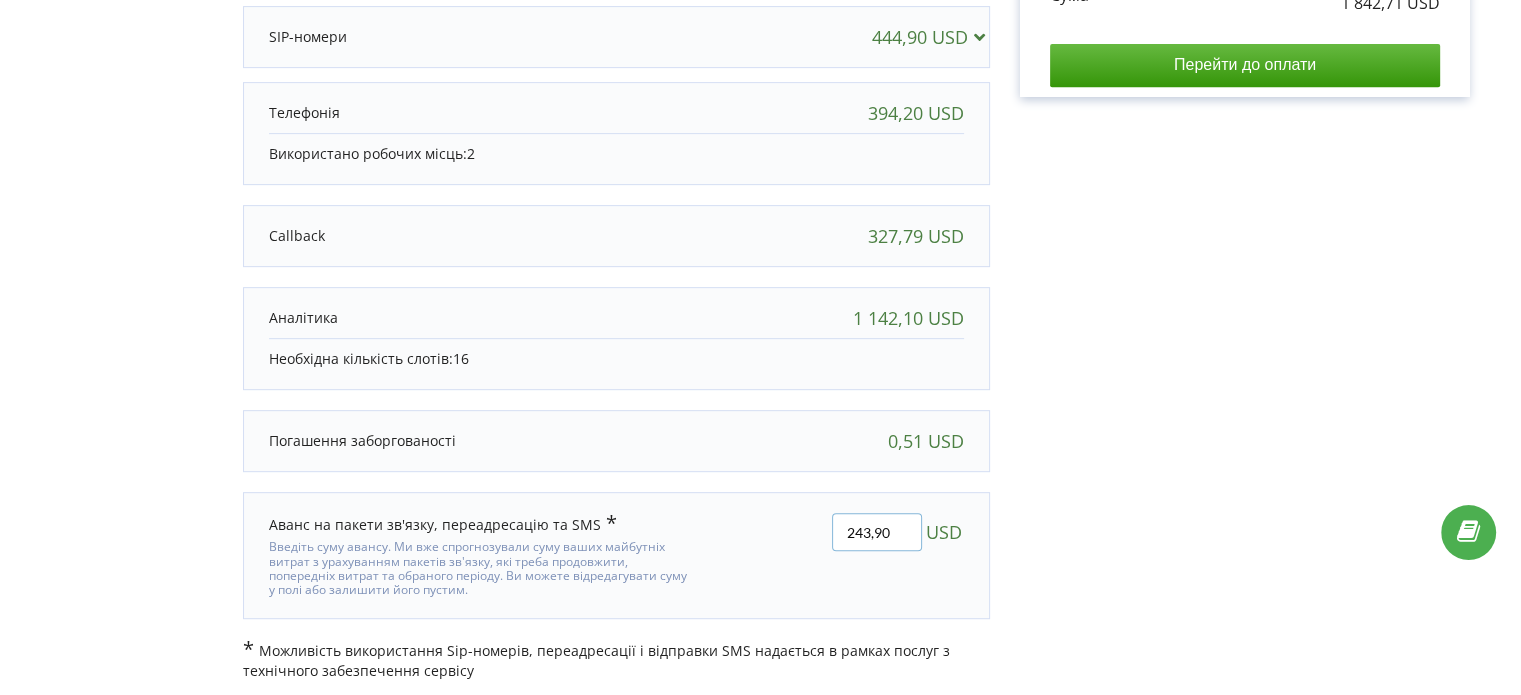 click on "243,90" at bounding box center [877, 532] 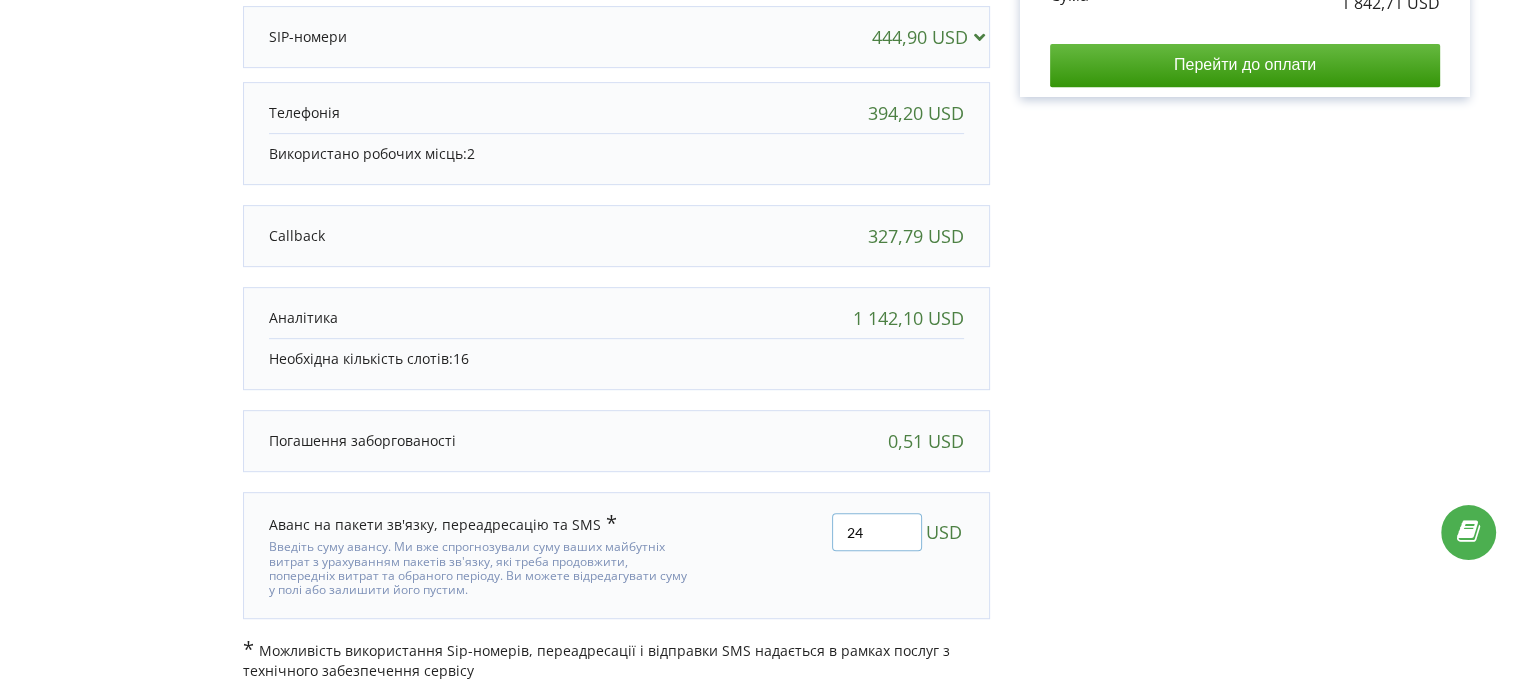 type on "2" 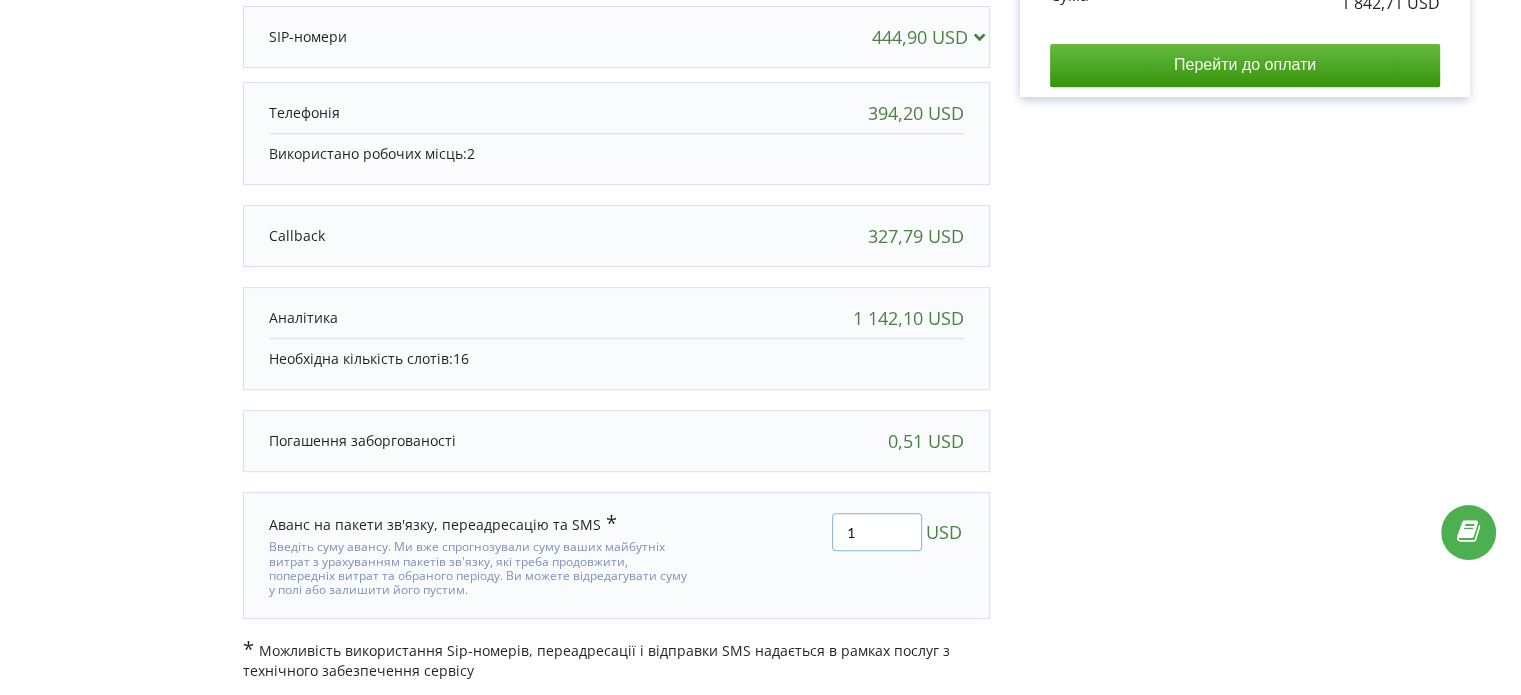 type on "1" 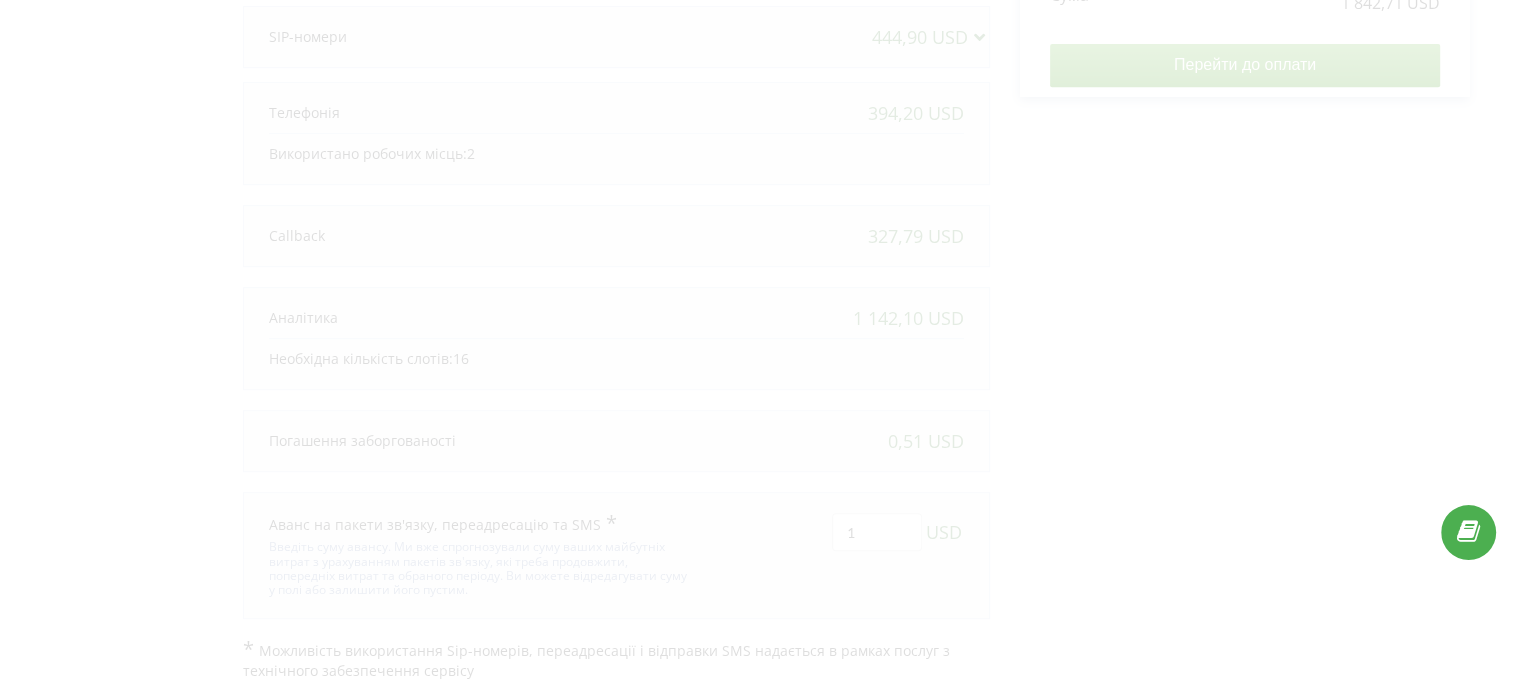click on "До рахунку включено продукти, що ви раніше використовували. Ви можете змінити набір продуктів на сторінці  Управління продуктами
В цьому проєкті є незавершений платіж.  Перейти на сторінку неоплачених рахунків
2" at bounding box center [760, -46] 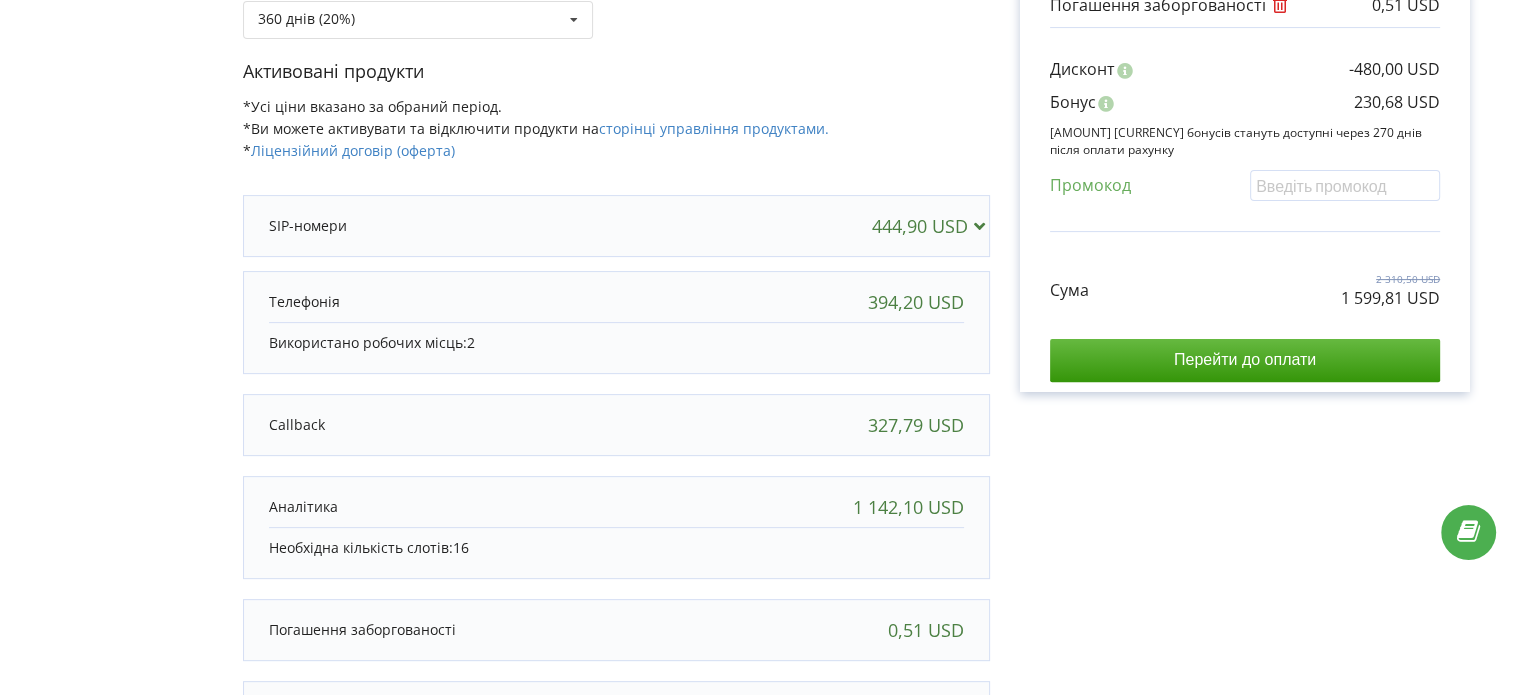 scroll, scrollTop: 275, scrollLeft: 0, axis: vertical 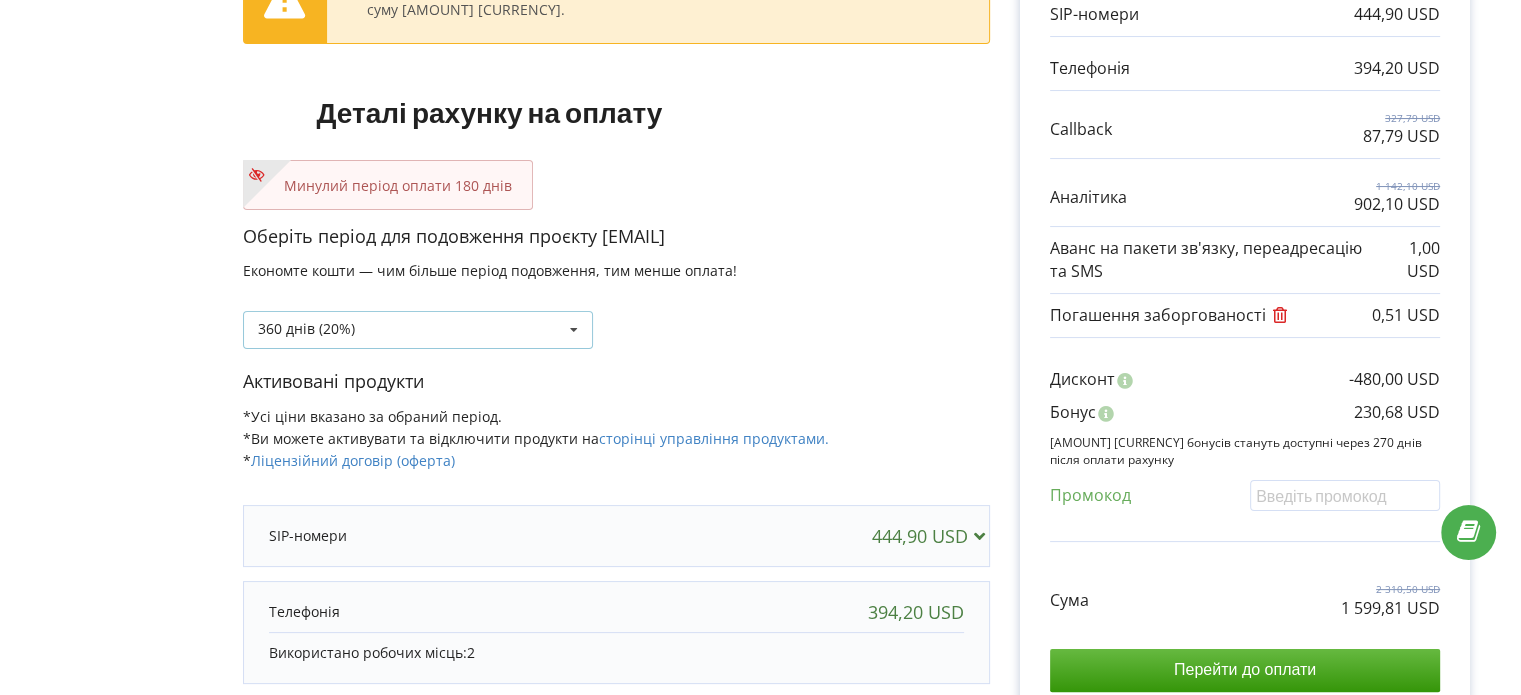 click on "[NUMBER] днів
([NUMBER]%)
Поповнити баланс без подовження" at bounding box center [418, 330] 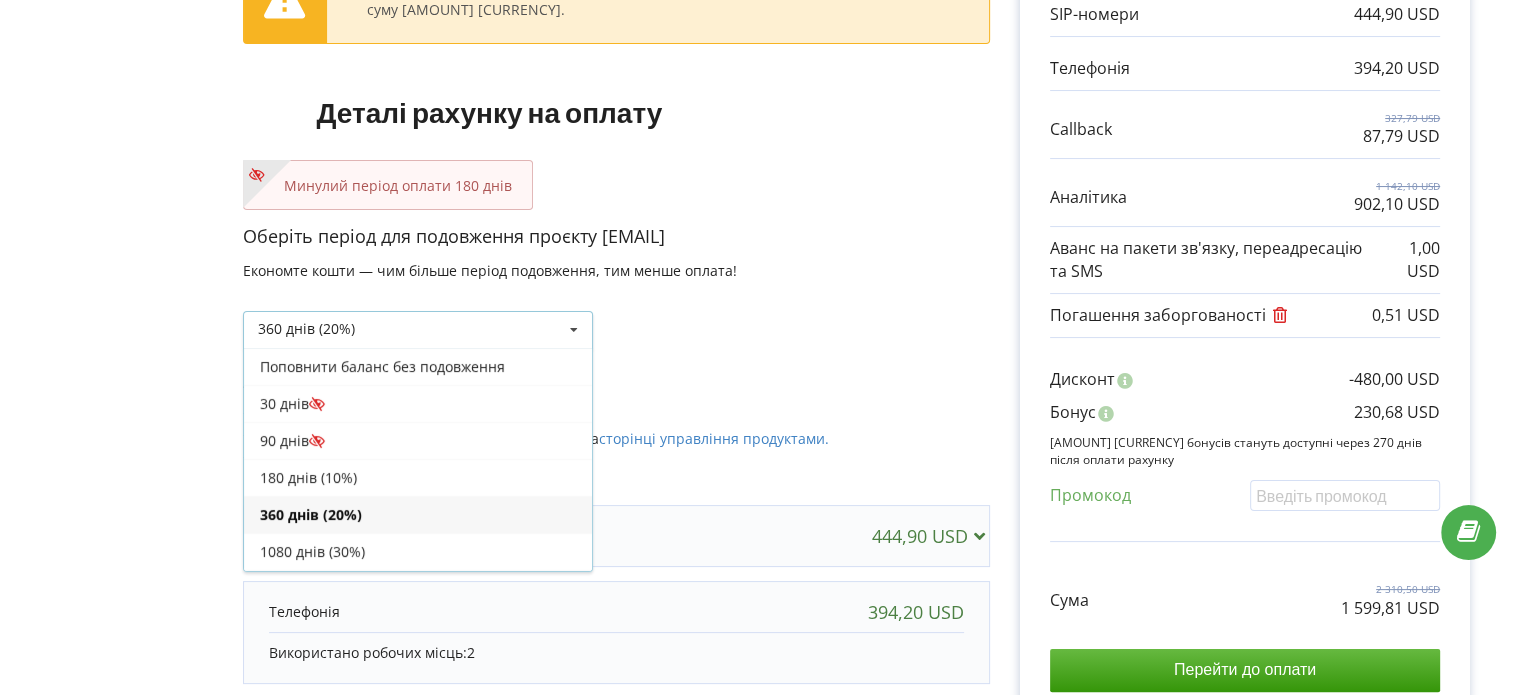 scroll, scrollTop: 33, scrollLeft: 0, axis: vertical 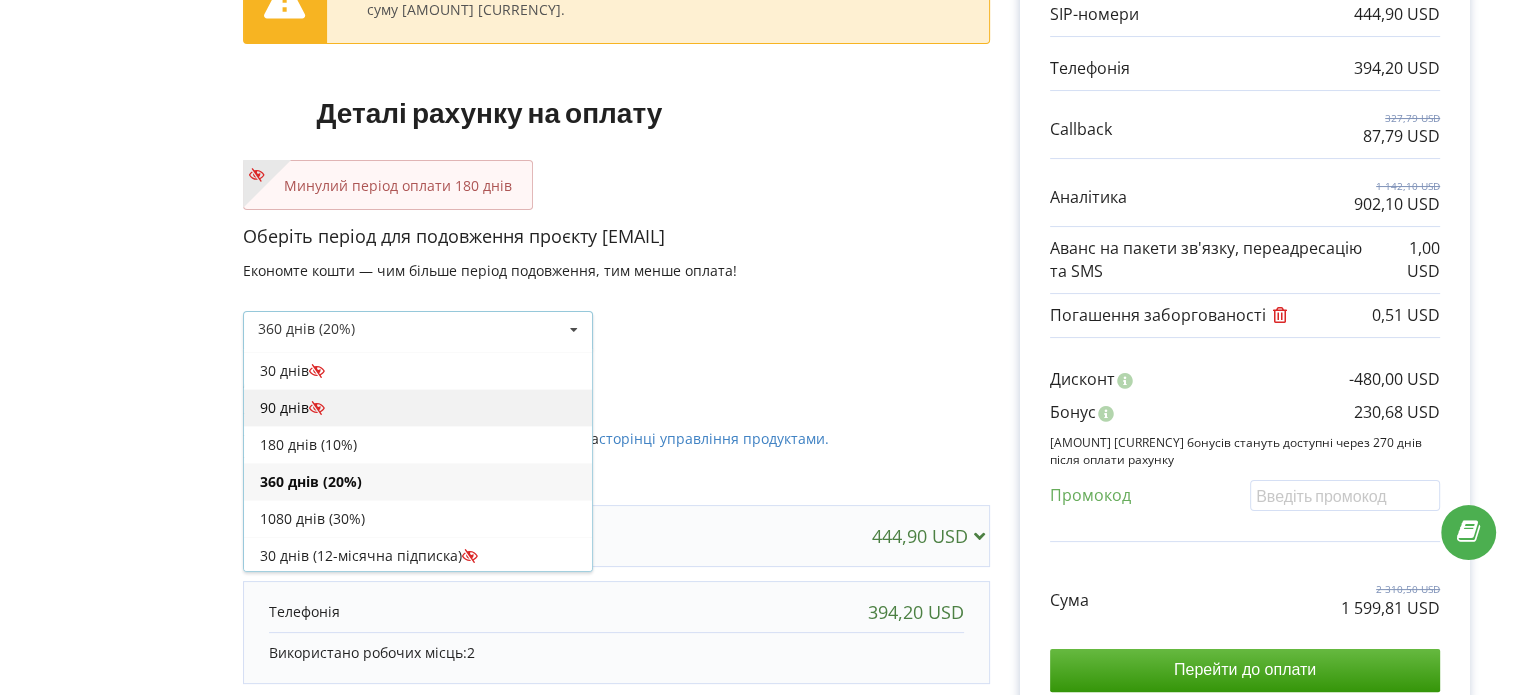 click on "90 днів" at bounding box center [418, 407] 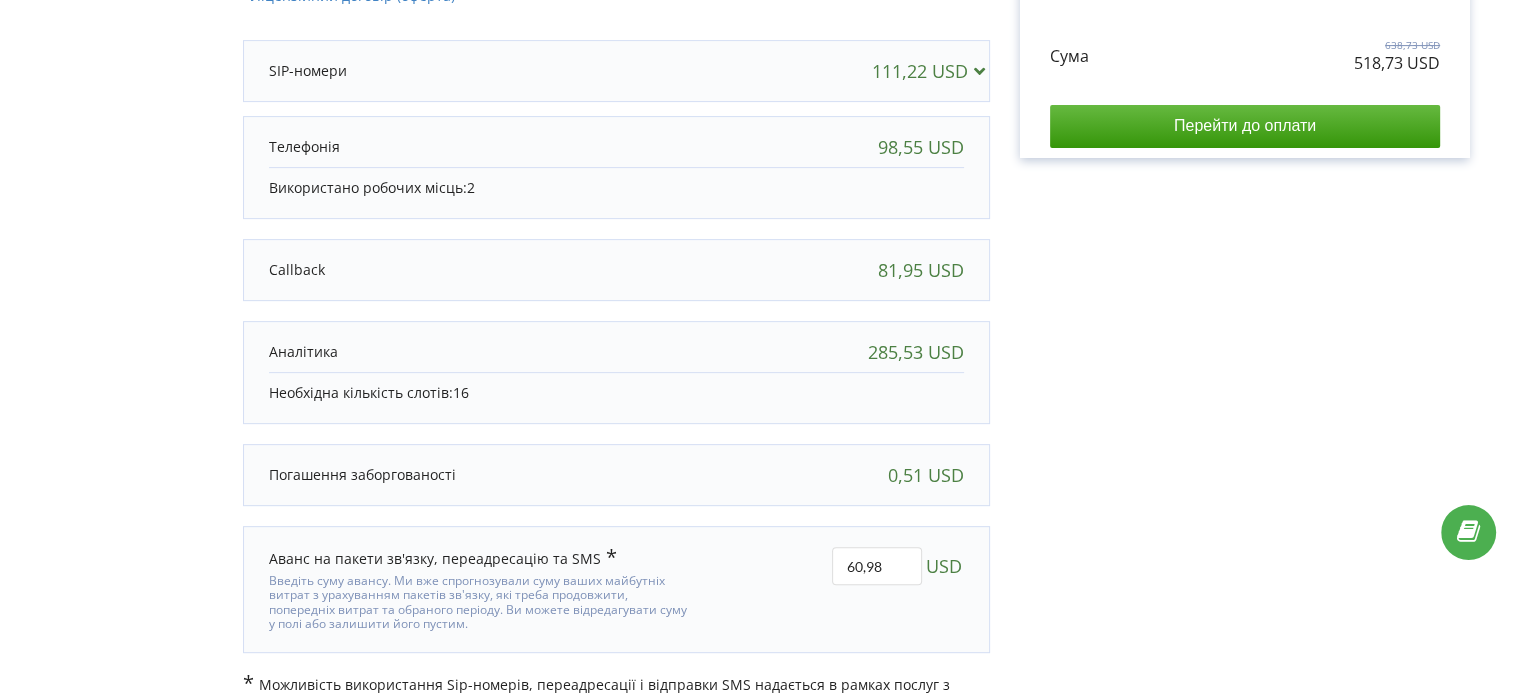 scroll, scrollTop: 775, scrollLeft: 0, axis: vertical 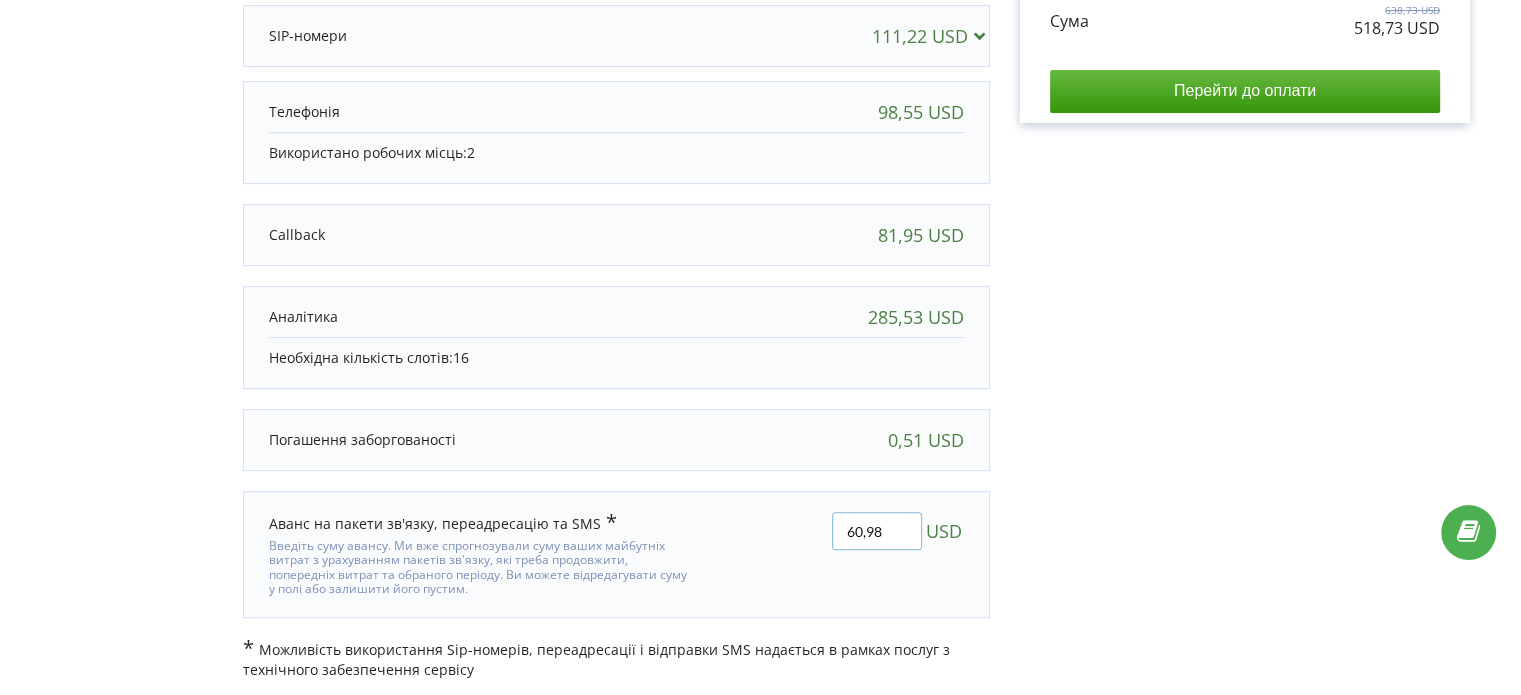 click on "60,98" at bounding box center (877, 531) 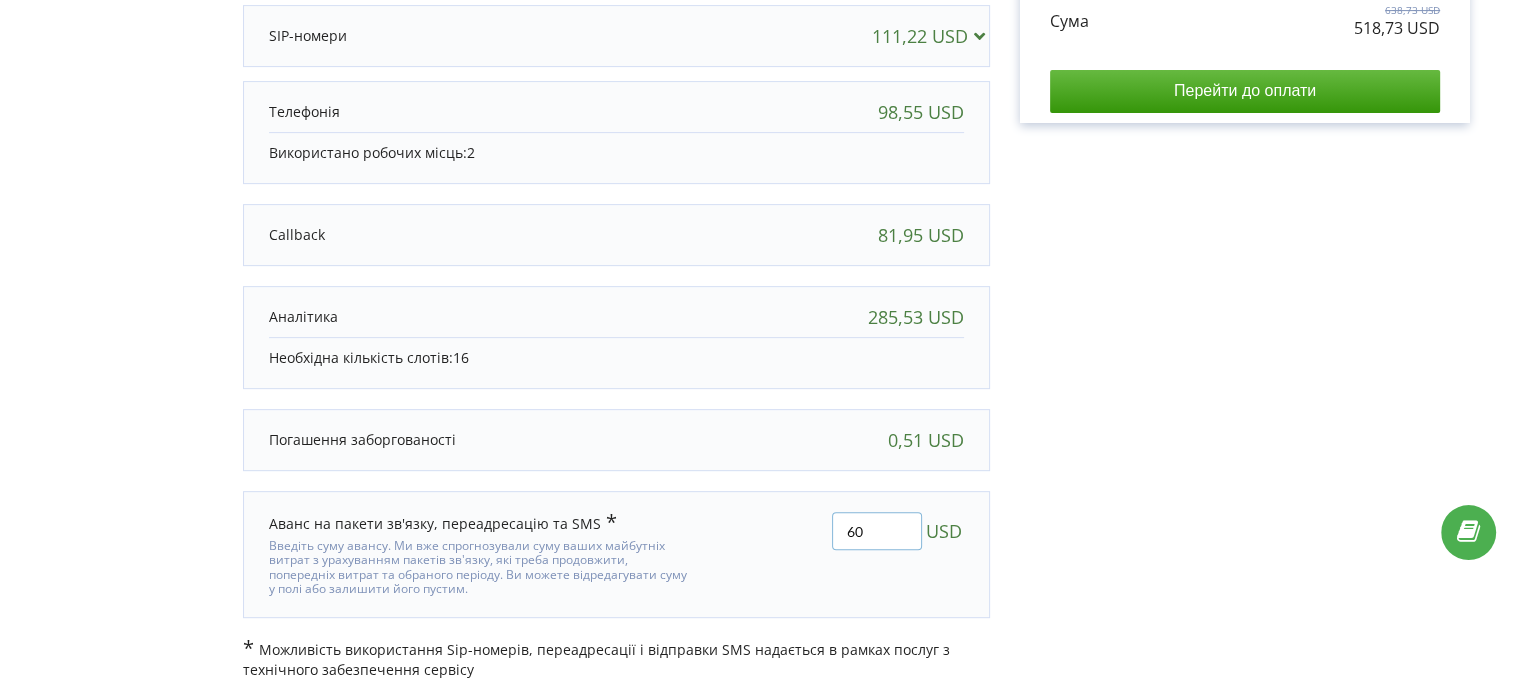 type on "6" 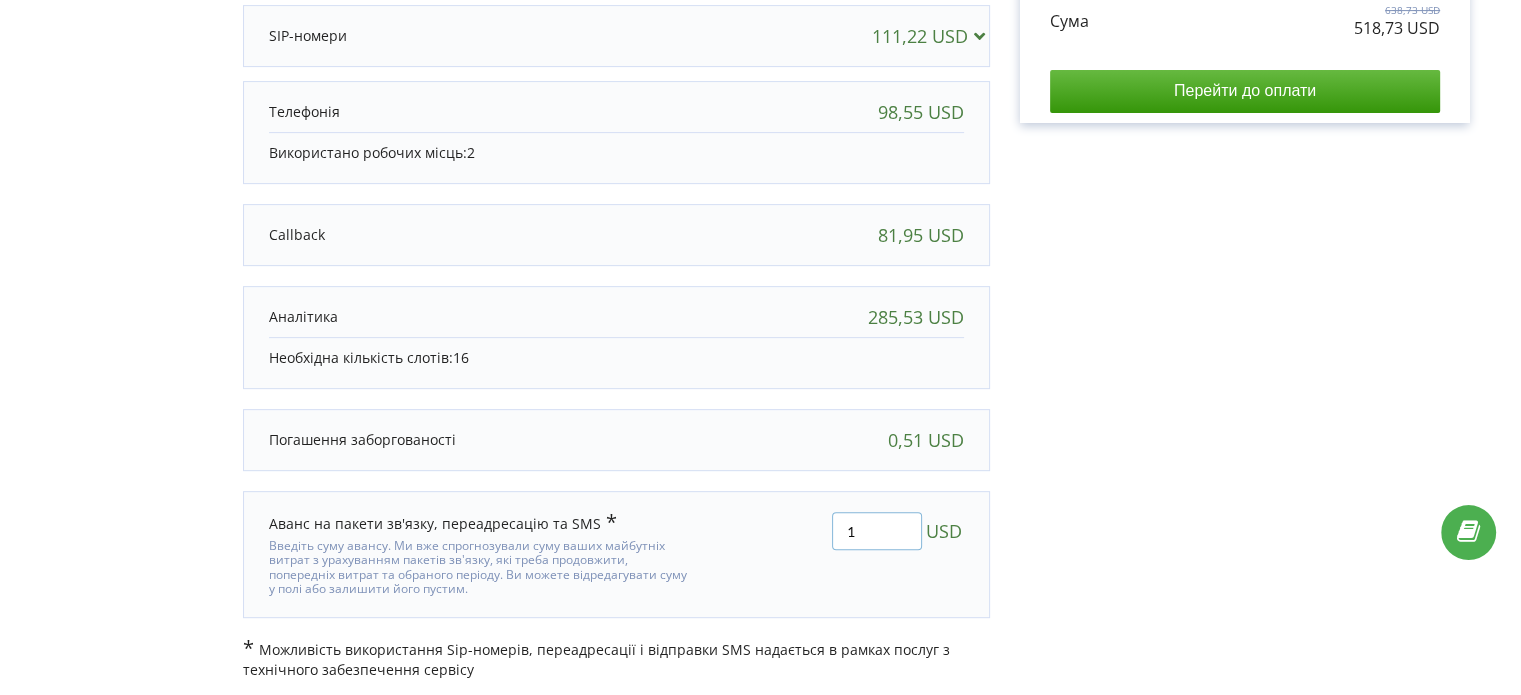 type on "1" 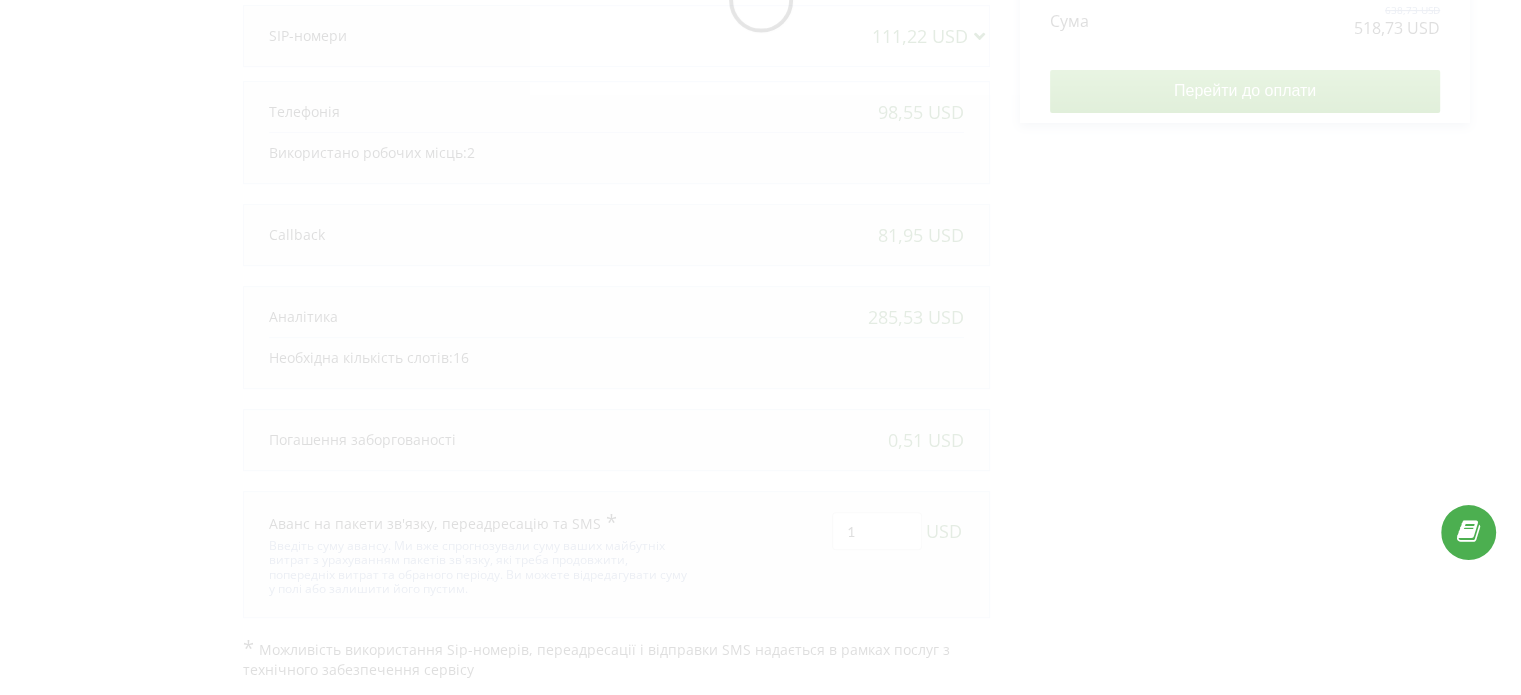 click on "В цьому проєкті є незавершений платіж.  Перейти на сторінку неоплачених рахунків
У вас заплановано списання за підпискою. Списання буде у дату: 02-08-2025, на суму 1 067,41 USD.
Деталі рахунку на оплату
2 16" at bounding box center (760, 6) 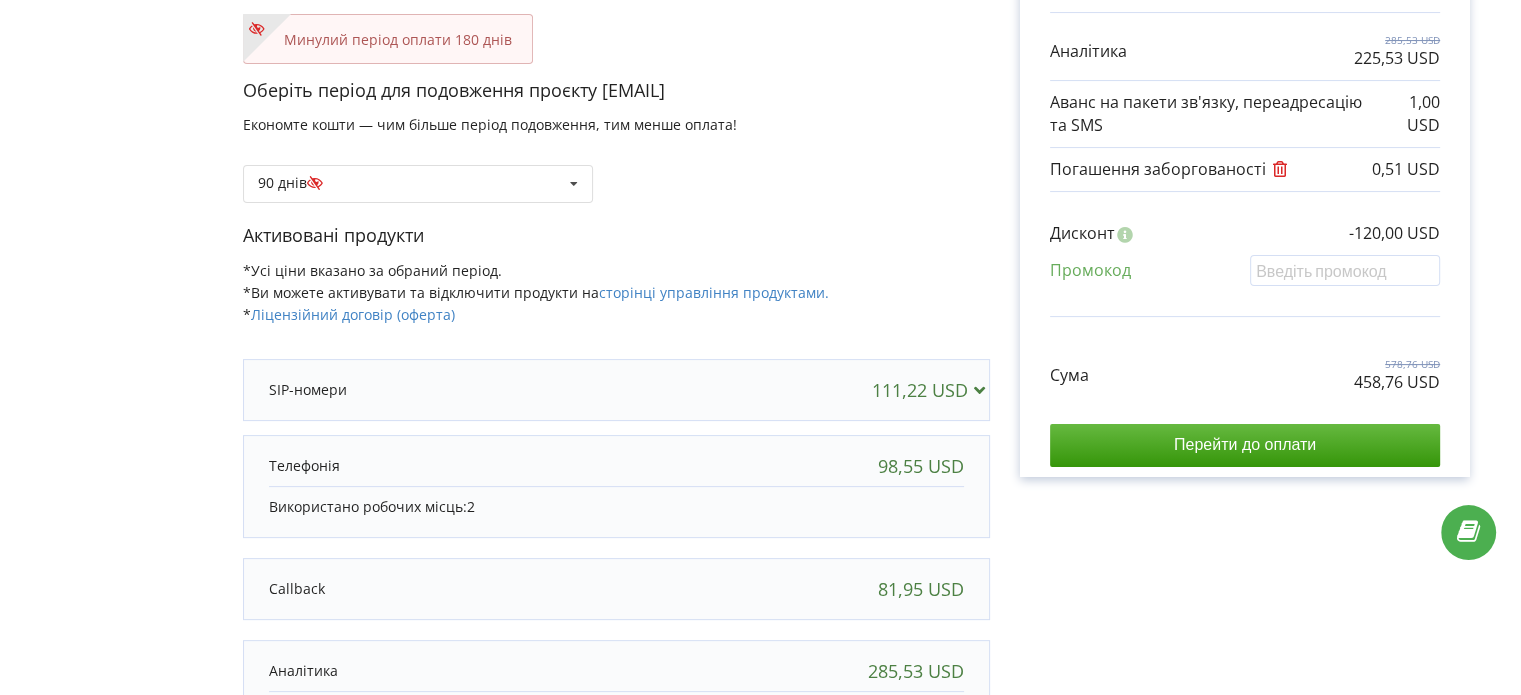 scroll, scrollTop: 375, scrollLeft: 0, axis: vertical 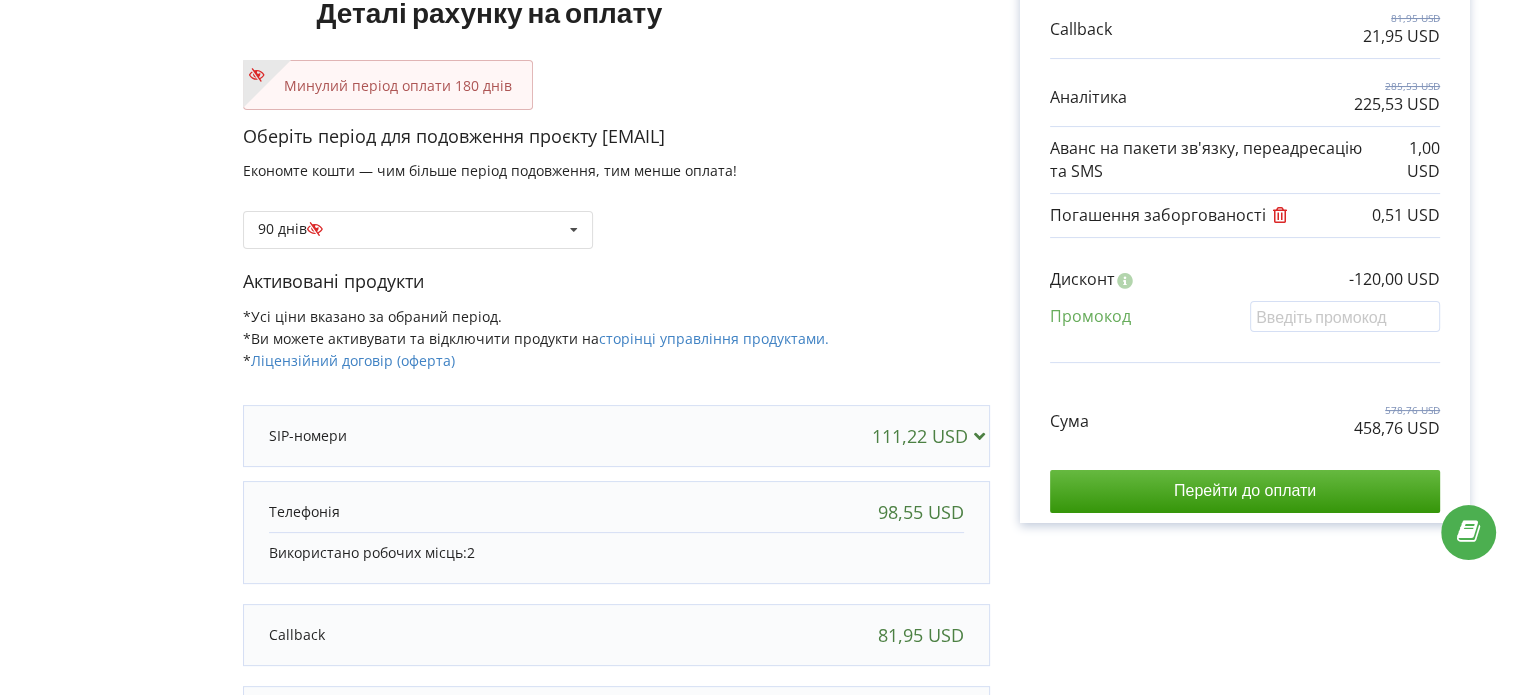click on "В цьому проєкті є незавершений платіж.  Перейти на сторінку неоплачених рахунків
У вас заплановано списання за підпискою. Списання буде у дату: 02-08-2025, на суму 1 067,41 USD.
Деталі рахунку на оплату
2" at bounding box center (760, 406) 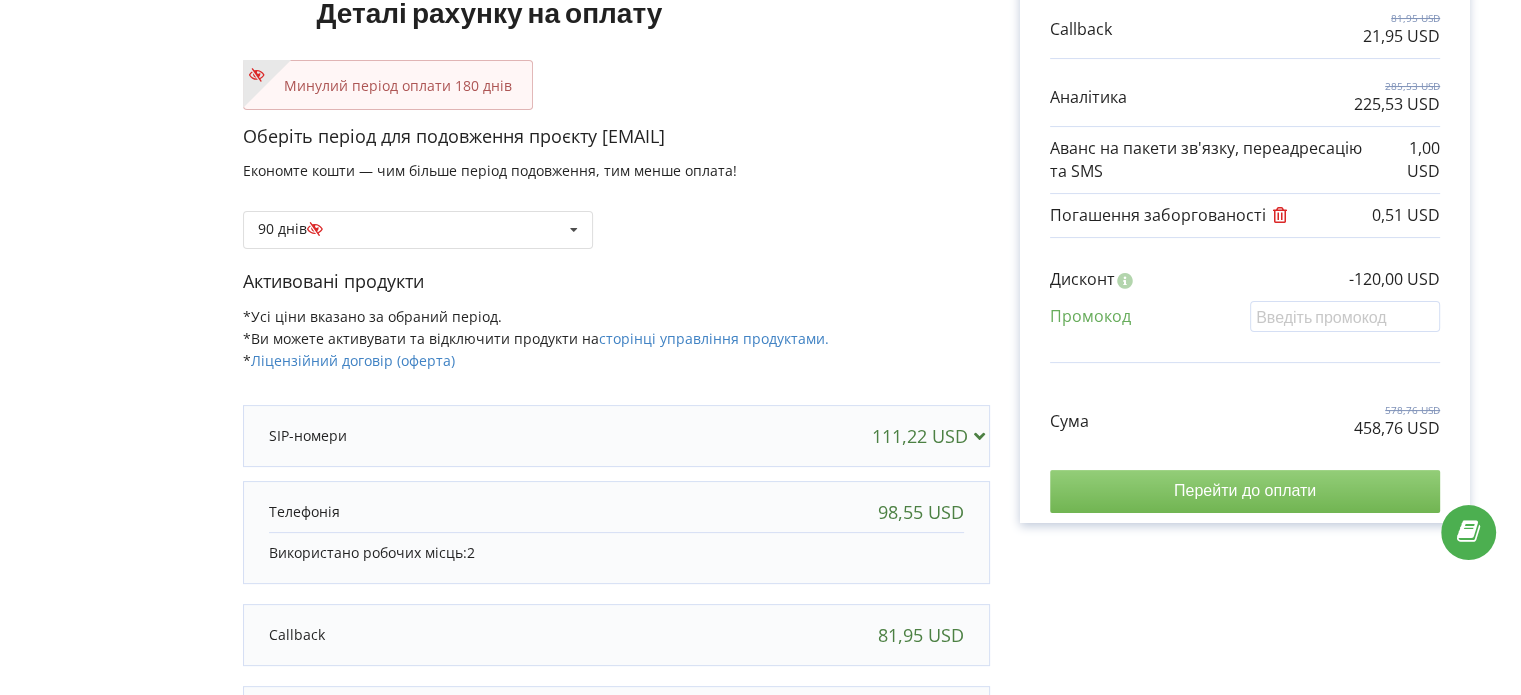 click on "Перейти до оплати" at bounding box center [1245, 491] 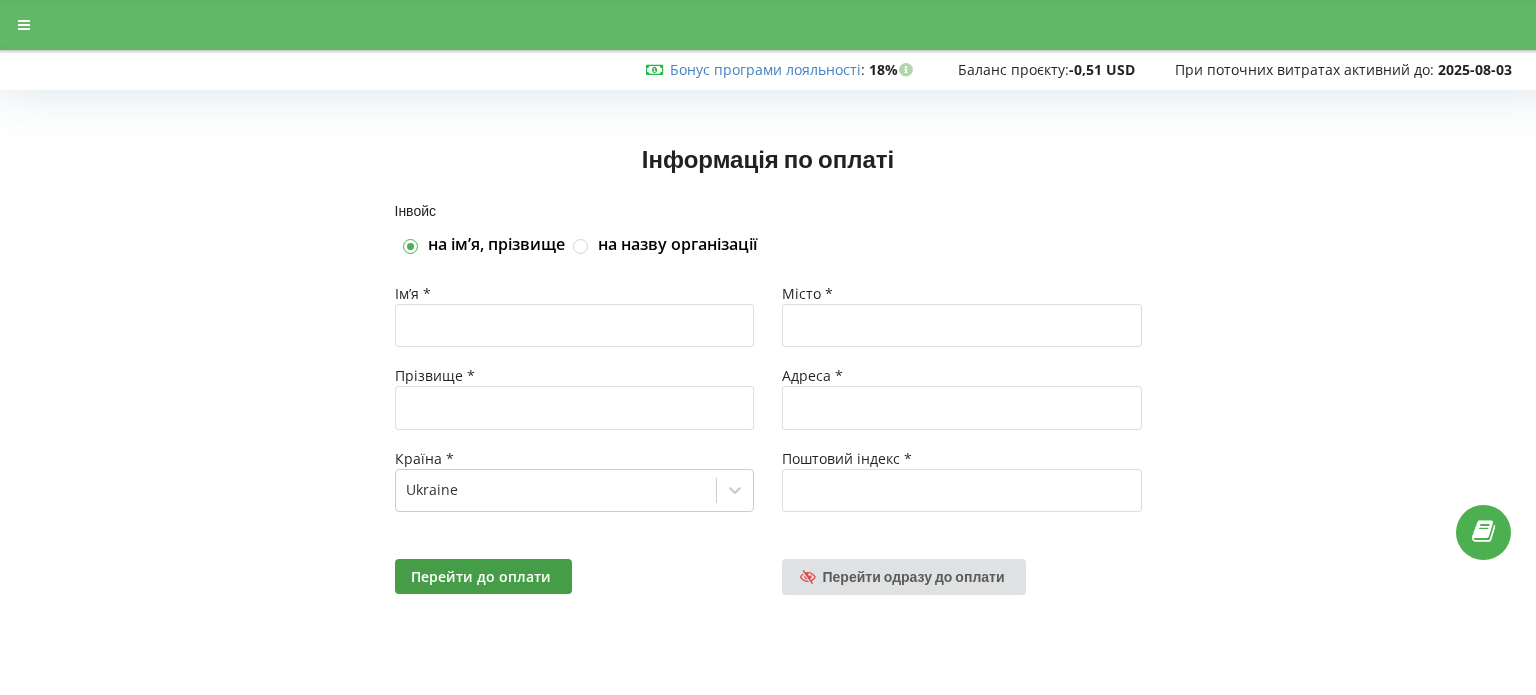 scroll, scrollTop: 0, scrollLeft: 0, axis: both 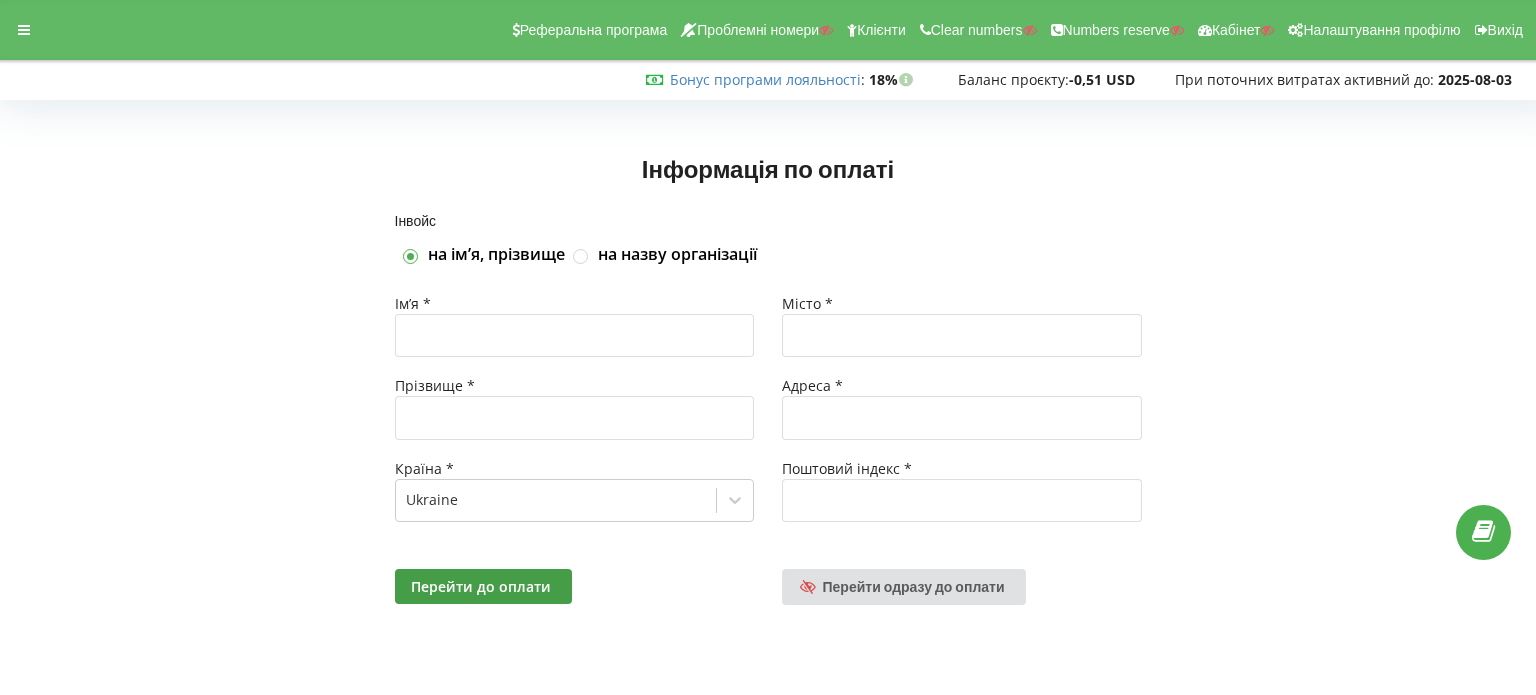 drag, startPoint x: 158, startPoint y: 295, endPoint x: 166, endPoint y: 246, distance: 49.648766 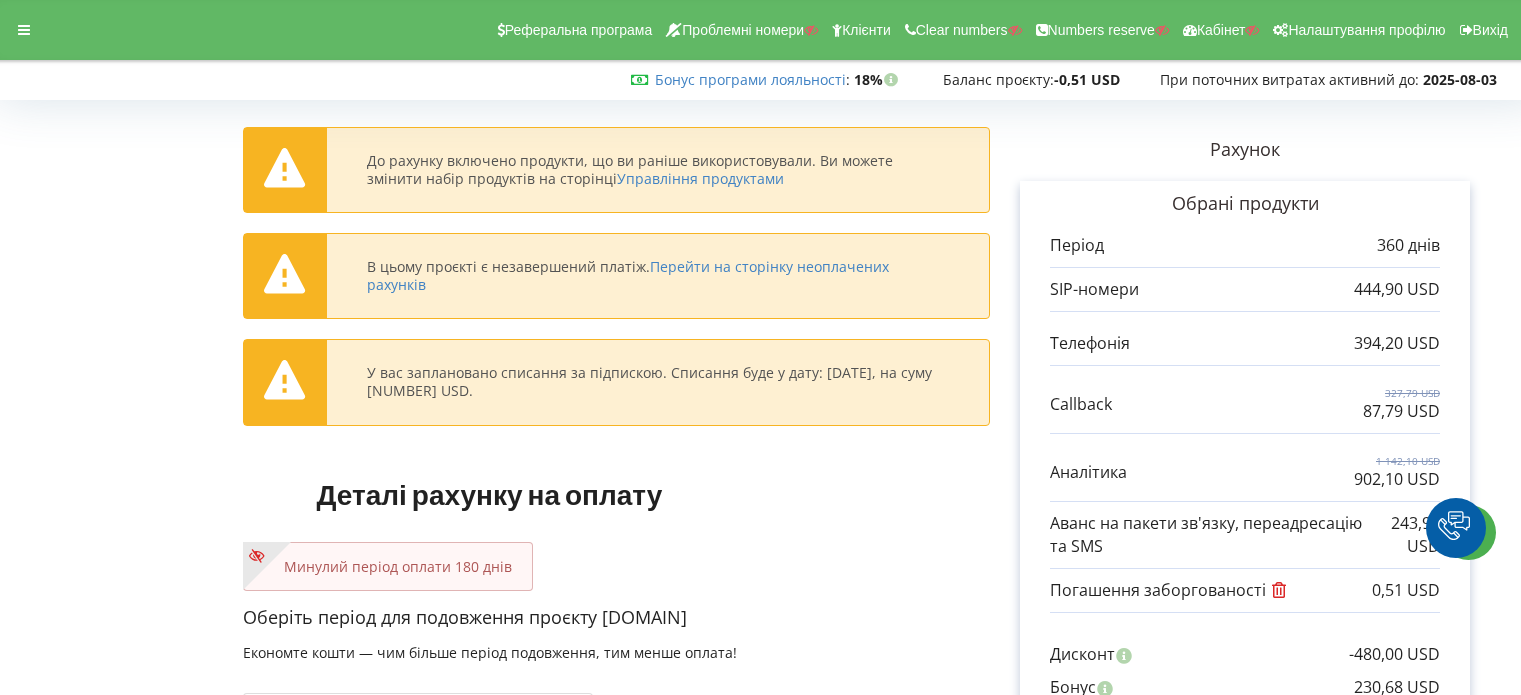 scroll, scrollTop: 384, scrollLeft: 0, axis: vertical 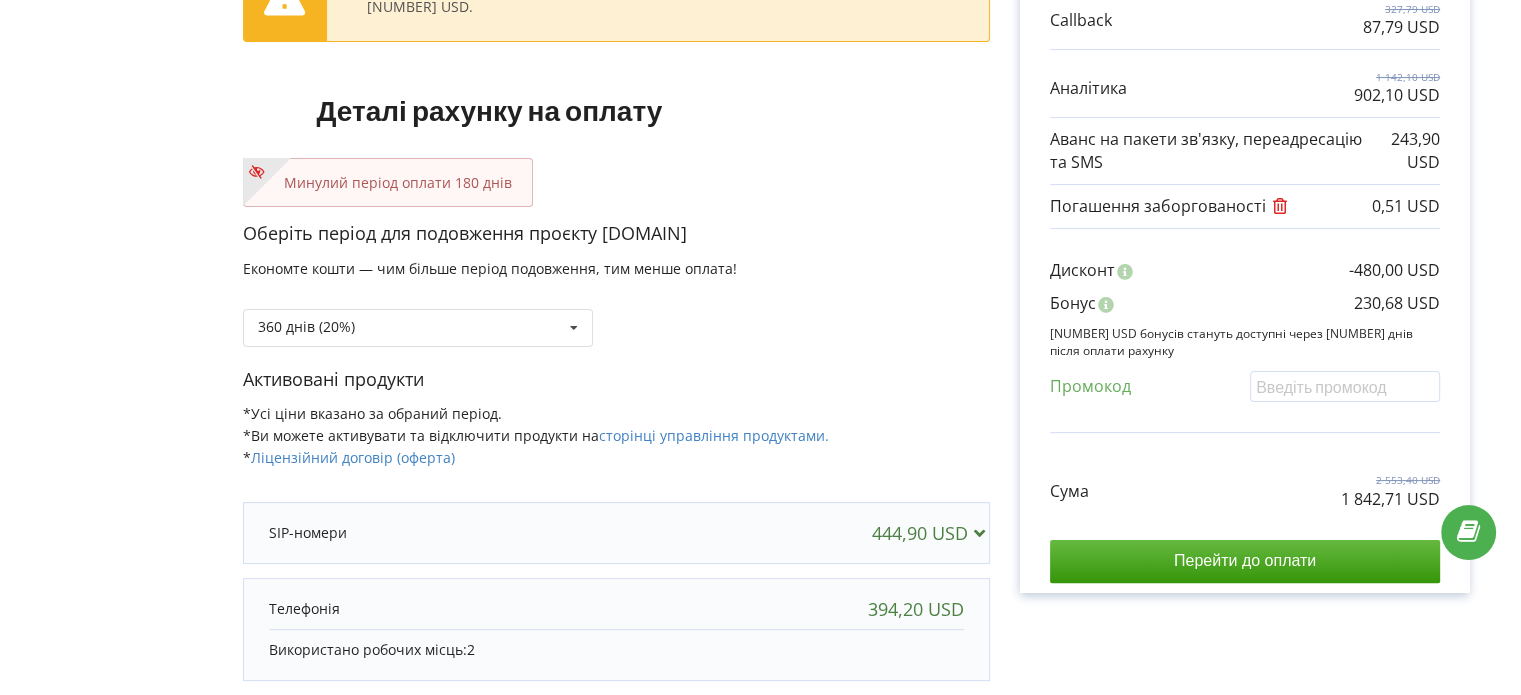 click on "До рахунку включено продукти, що ви раніше використовували. Ви можете змінити набір продуктів на сторінці  Управління продуктами
В цьому проєкті є незавершений платіж.  Перейти на сторінку неоплачених рахунків" at bounding box center (760, 450) 